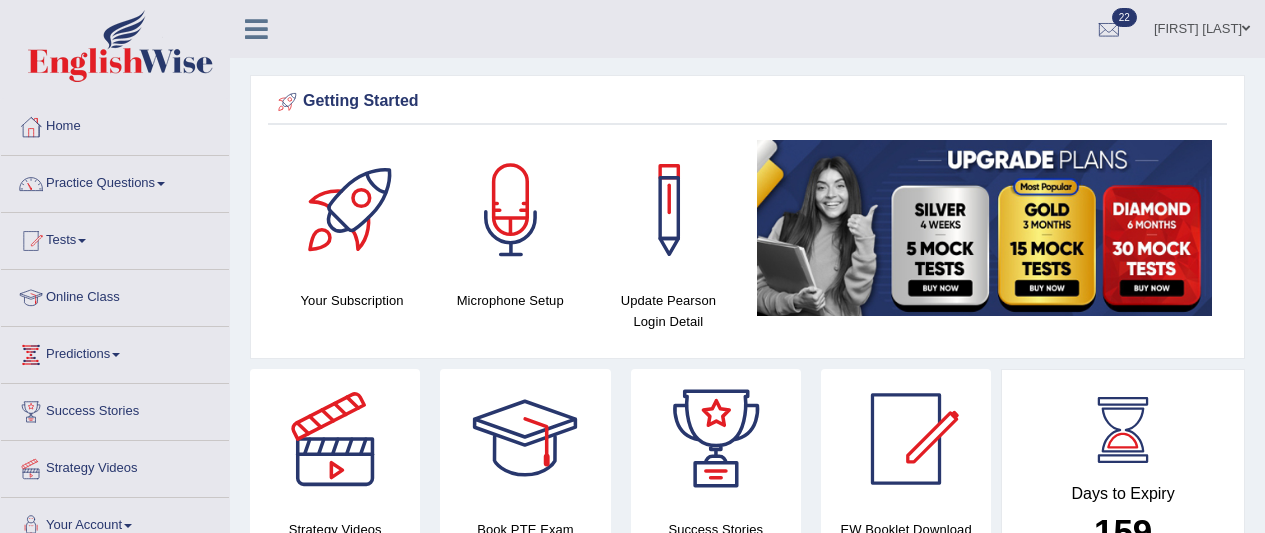 scroll, scrollTop: 484, scrollLeft: 0, axis: vertical 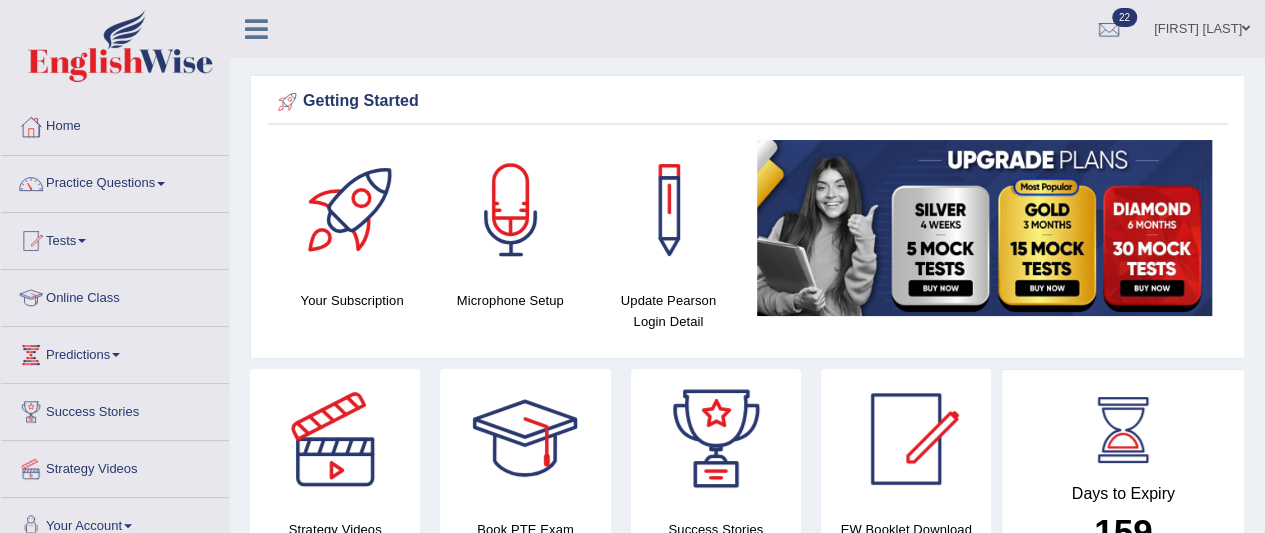 click at bounding box center (161, 184) 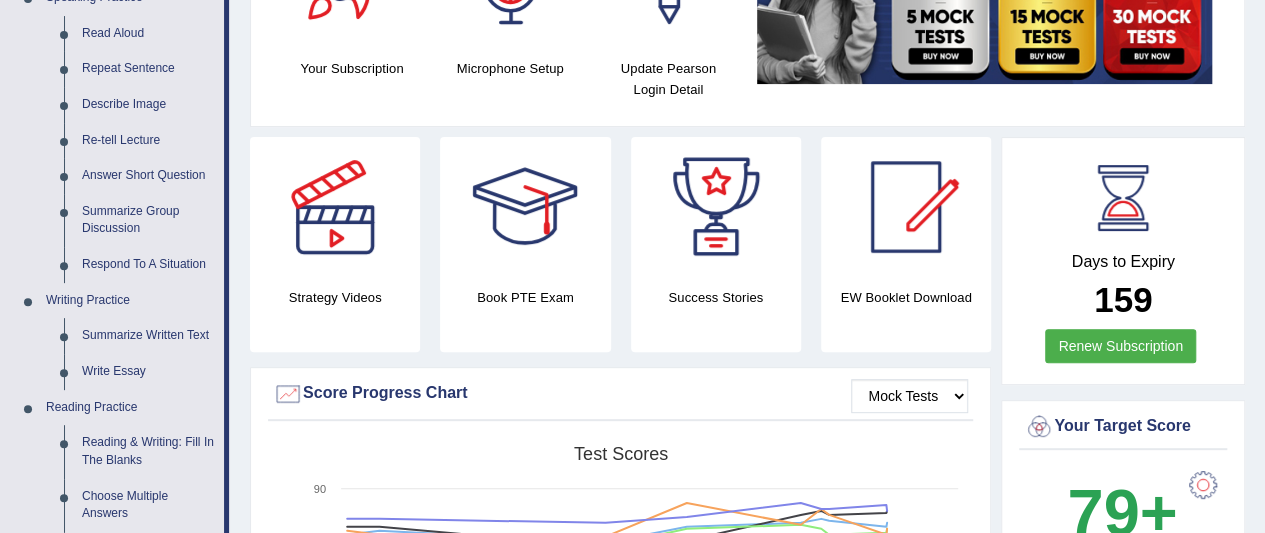 scroll, scrollTop: 235, scrollLeft: 0, axis: vertical 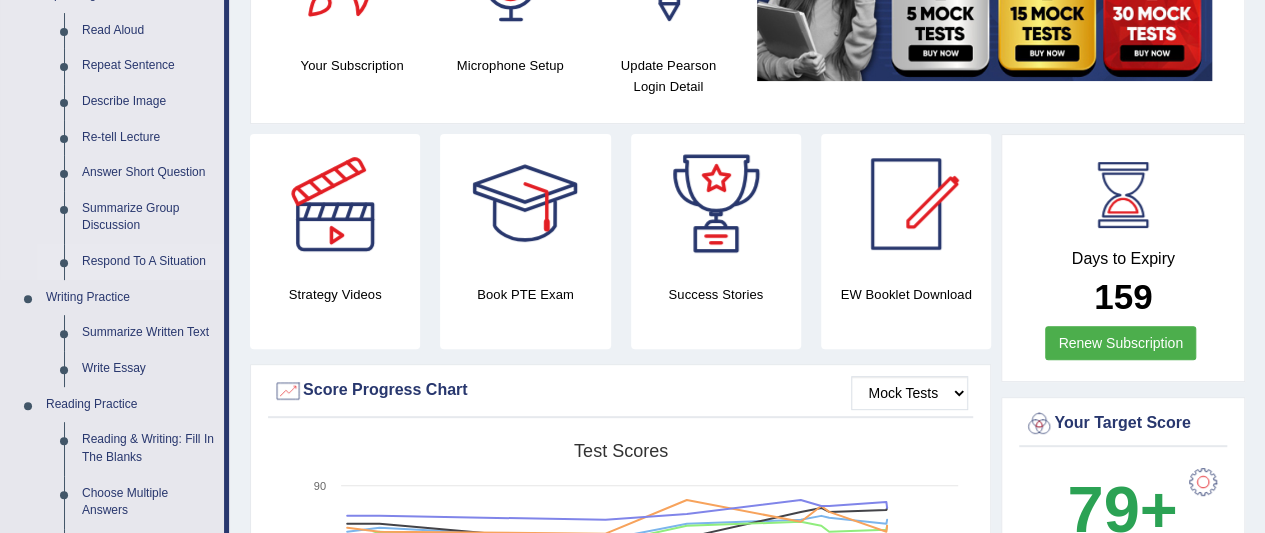 click on "Respond To A Situation" at bounding box center (148, 262) 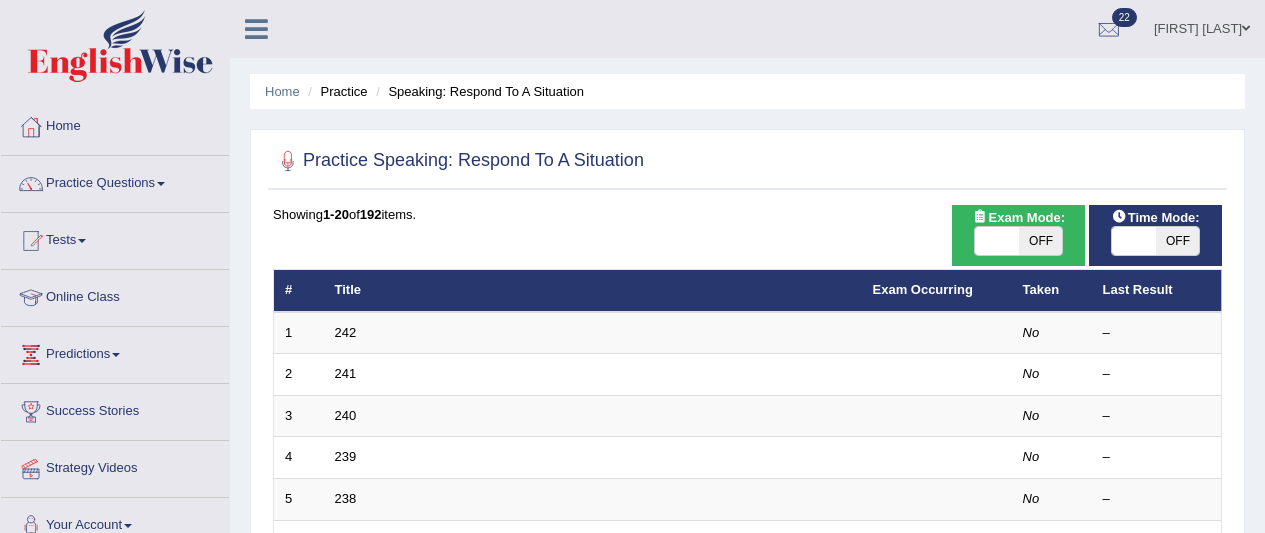 scroll, scrollTop: 0, scrollLeft: 0, axis: both 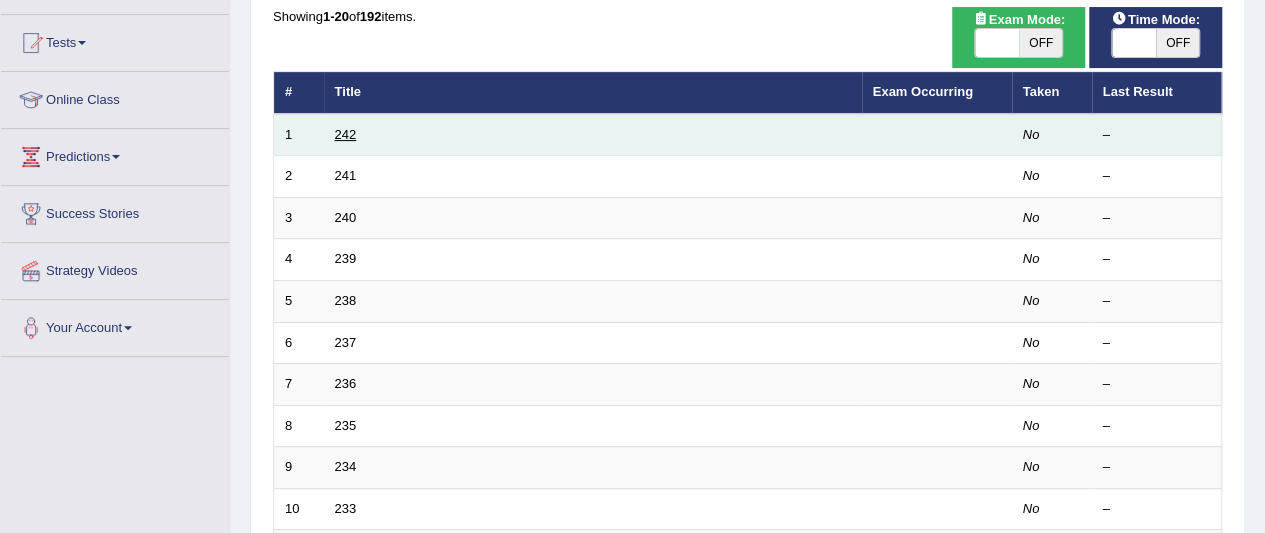 click on "242" at bounding box center (346, 134) 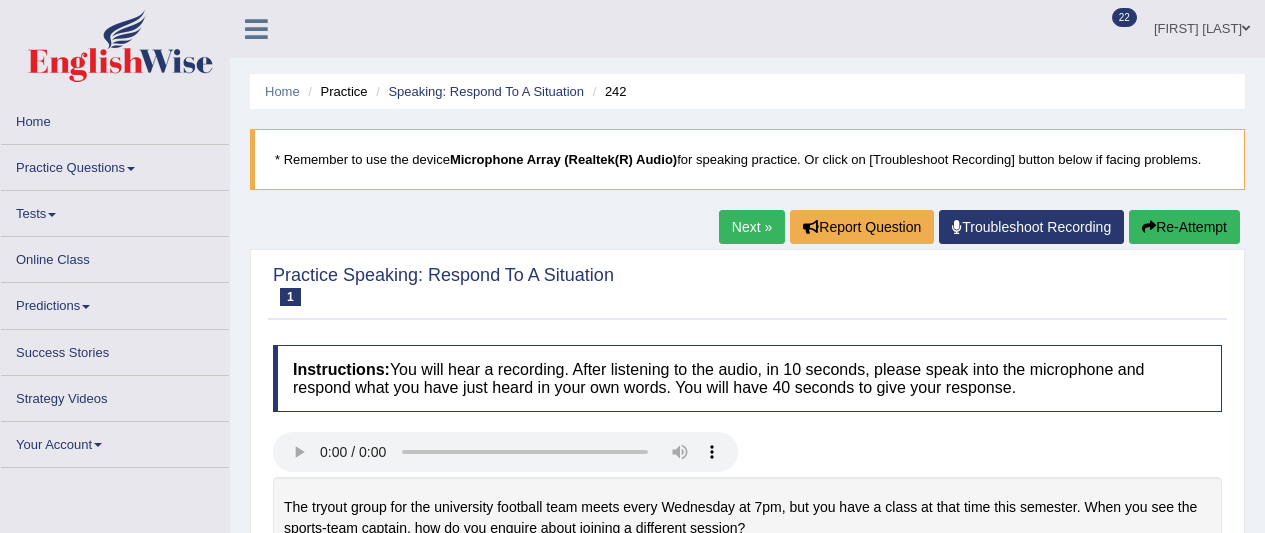 scroll, scrollTop: 0, scrollLeft: 0, axis: both 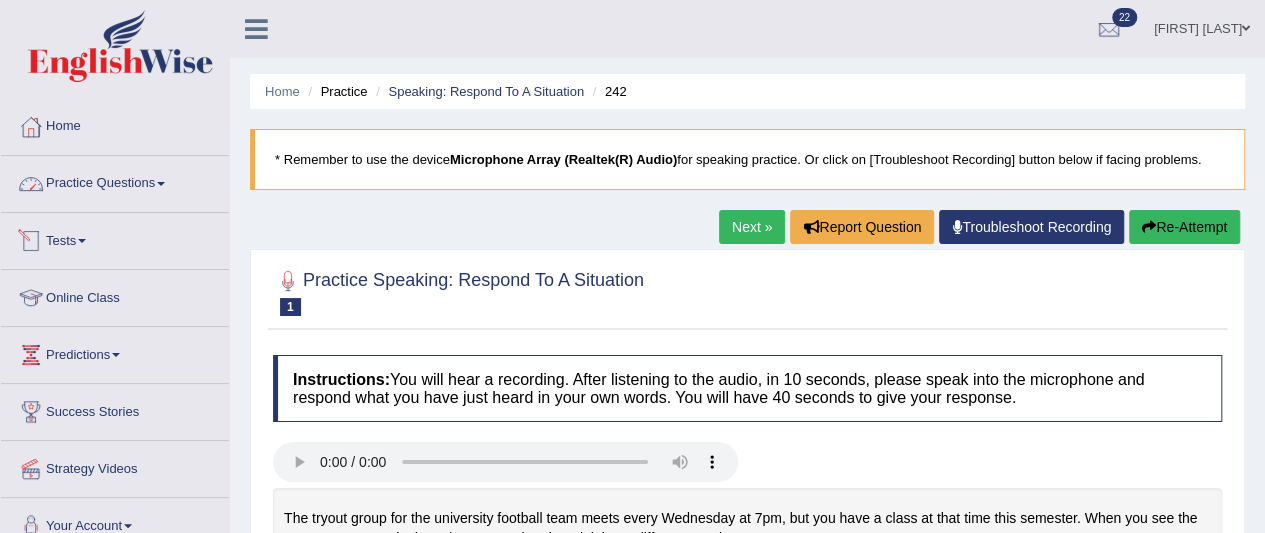 click on "Practice Questions" at bounding box center (115, 181) 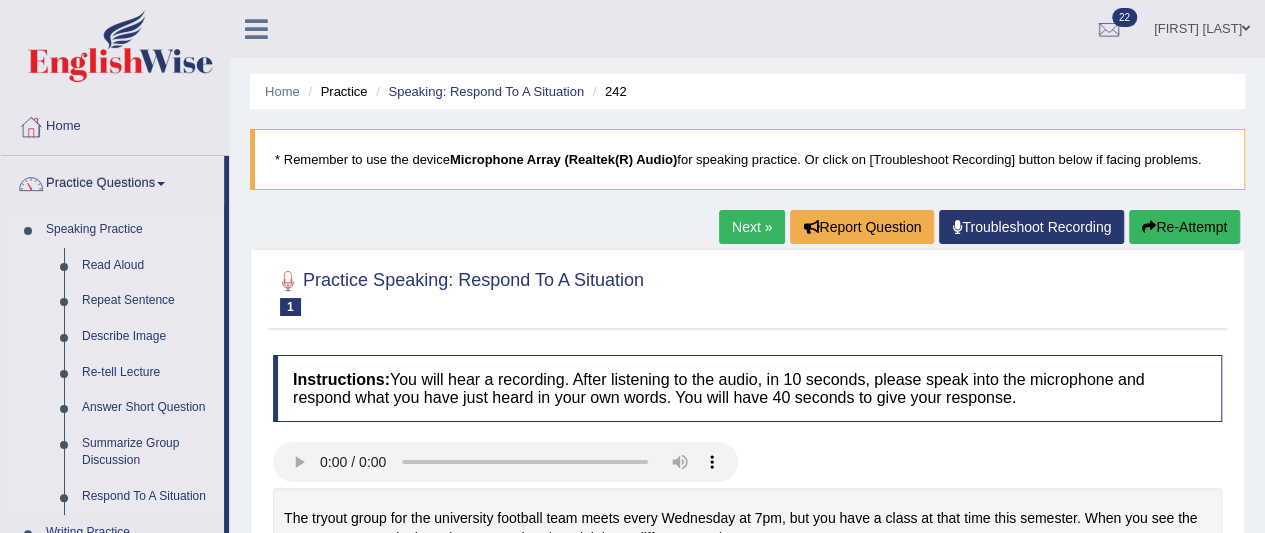 click on "Read Aloud" at bounding box center (148, 266) 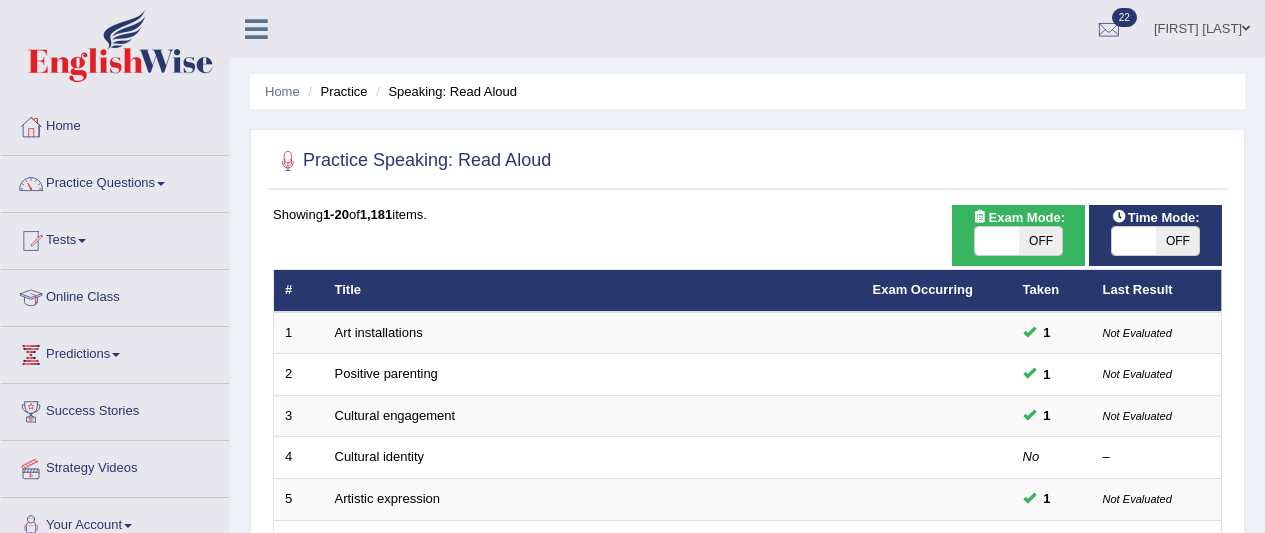 scroll, scrollTop: 0, scrollLeft: 0, axis: both 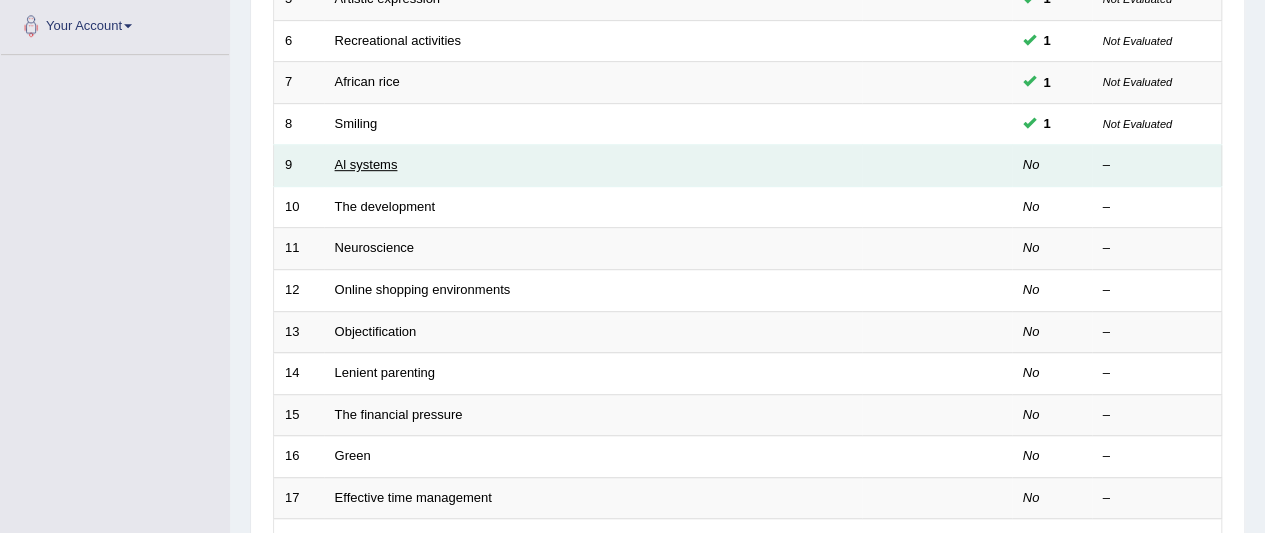 click on "Al systems" at bounding box center (366, 164) 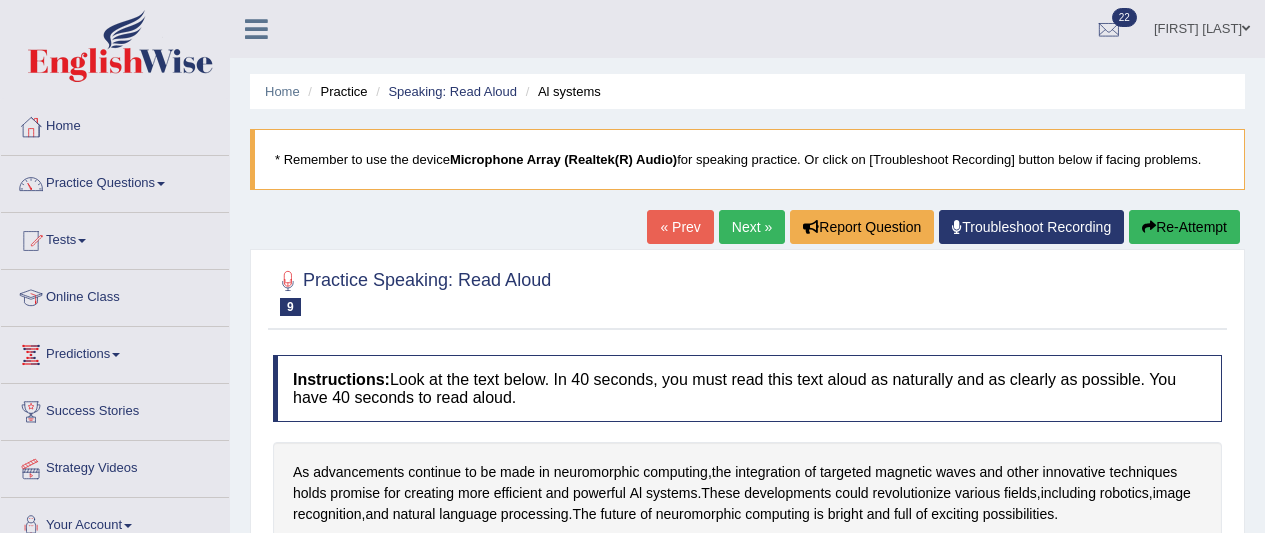 scroll, scrollTop: 0, scrollLeft: 0, axis: both 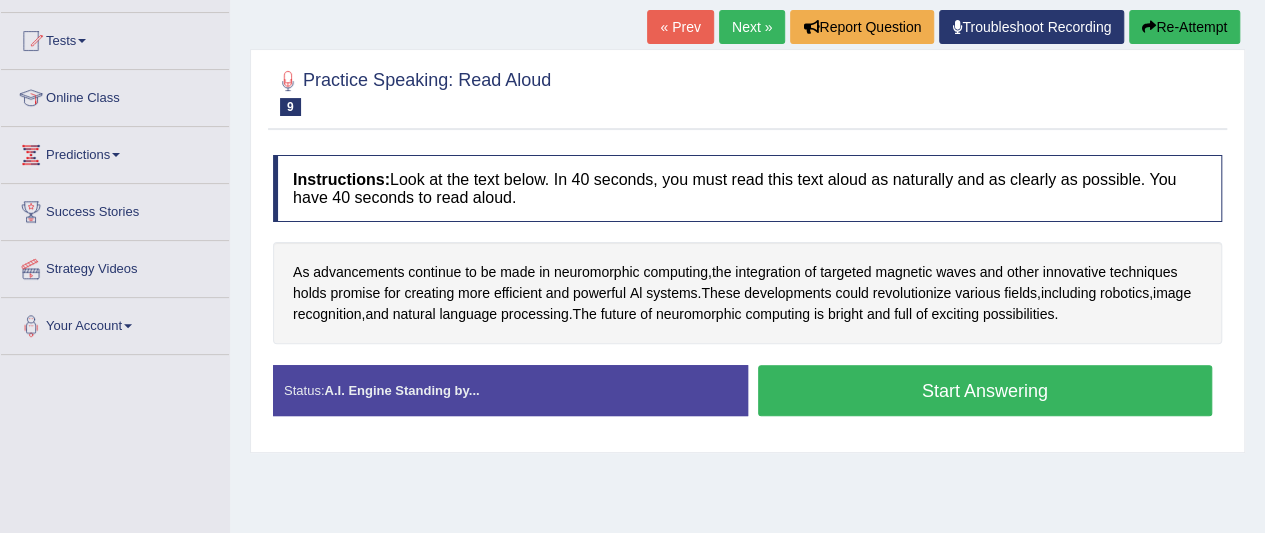 click on "Start Answering" at bounding box center (985, 390) 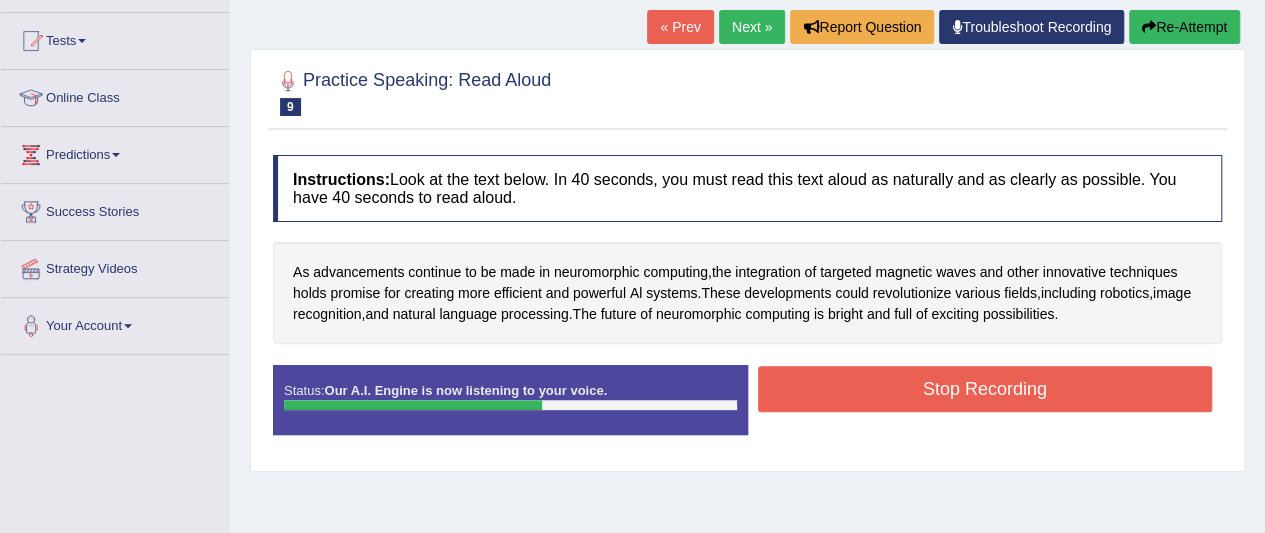 click on "Stop Recording" at bounding box center [985, 389] 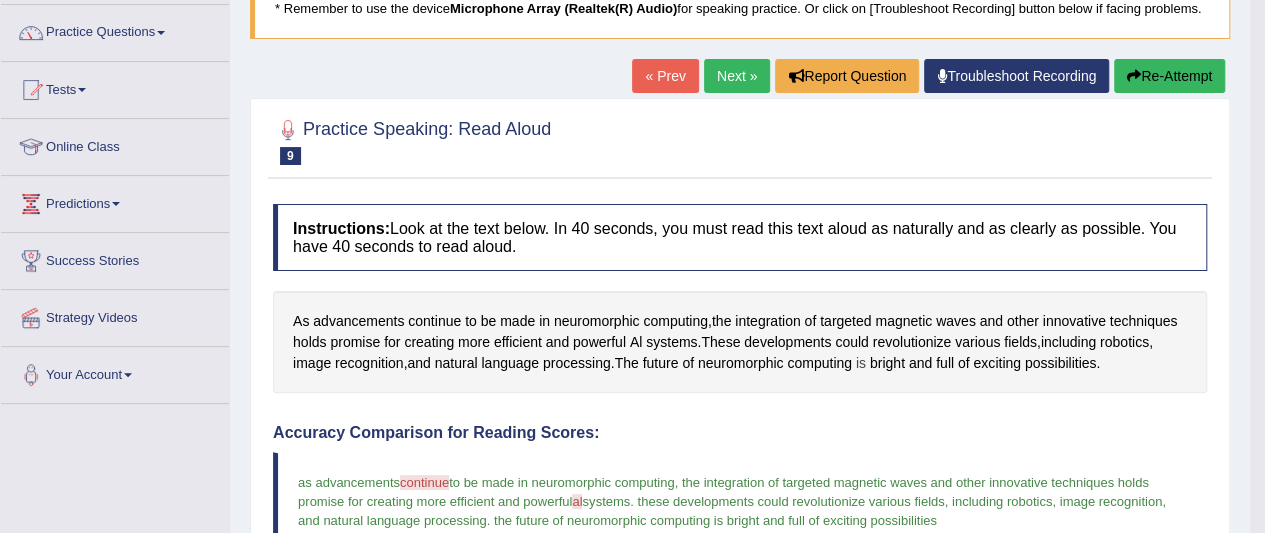 scroll, scrollTop: 0, scrollLeft: 0, axis: both 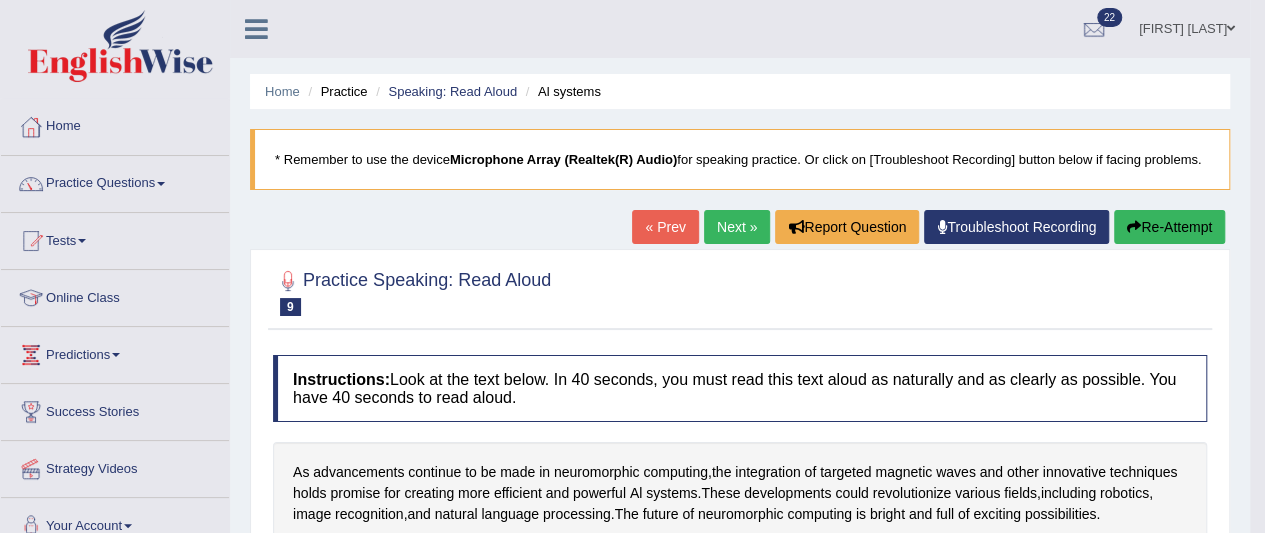 click on "Next »" at bounding box center (737, 227) 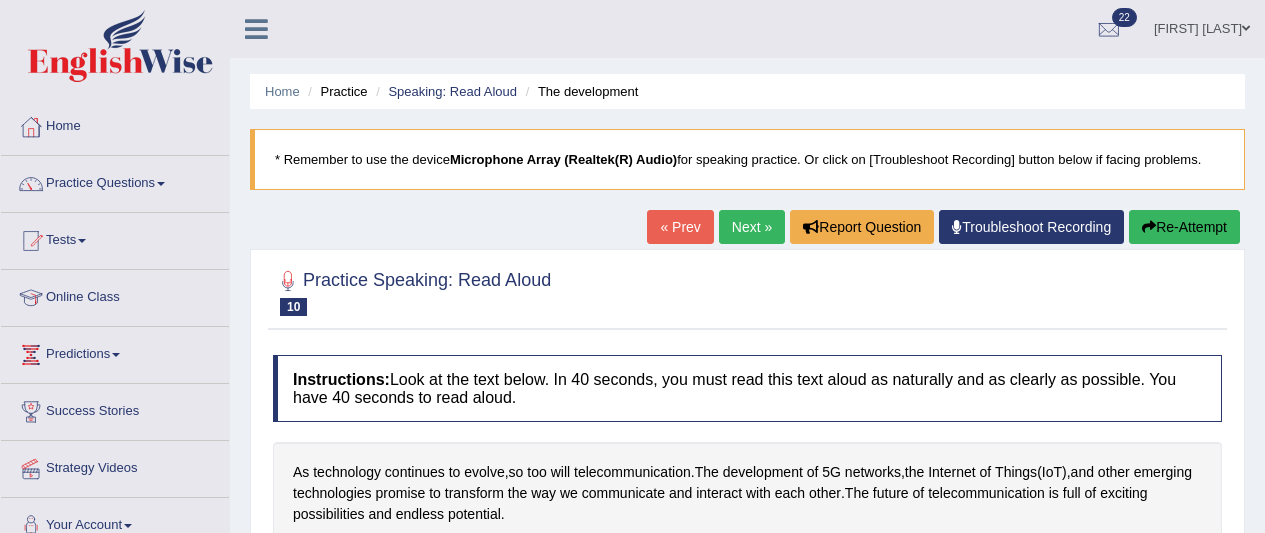 scroll, scrollTop: 94, scrollLeft: 0, axis: vertical 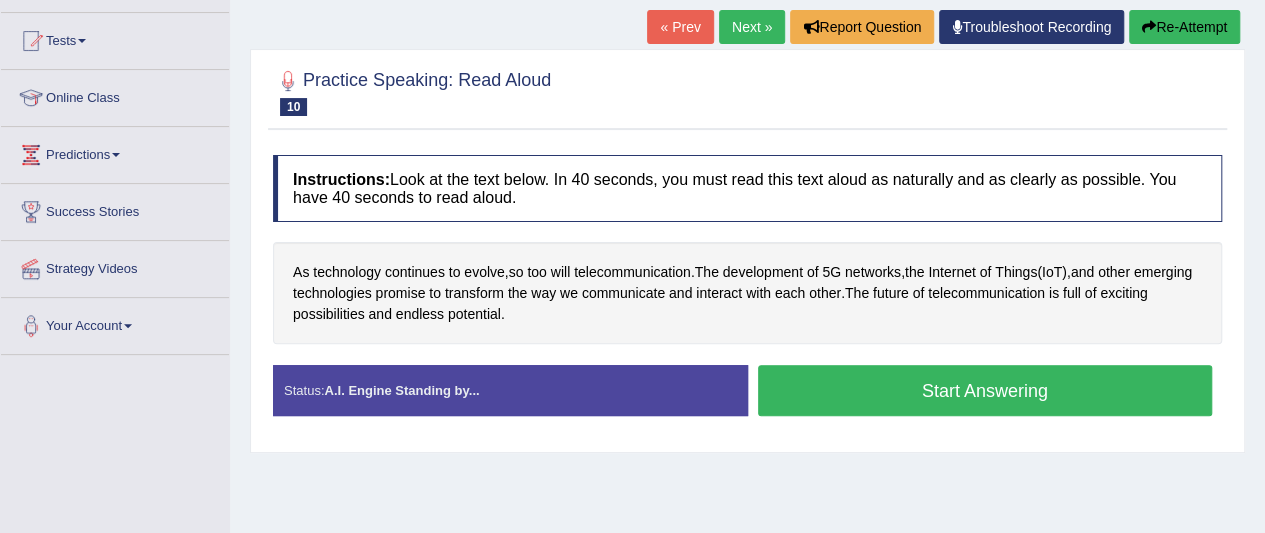 click on "Start Answering" at bounding box center (985, 390) 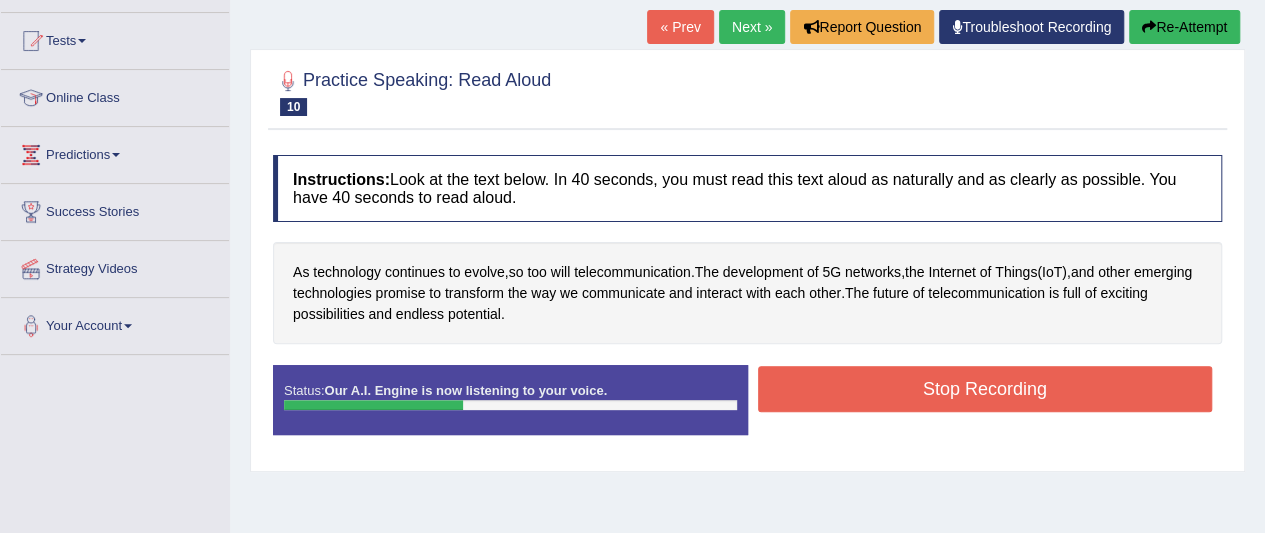 click on "Stop Recording" at bounding box center (985, 389) 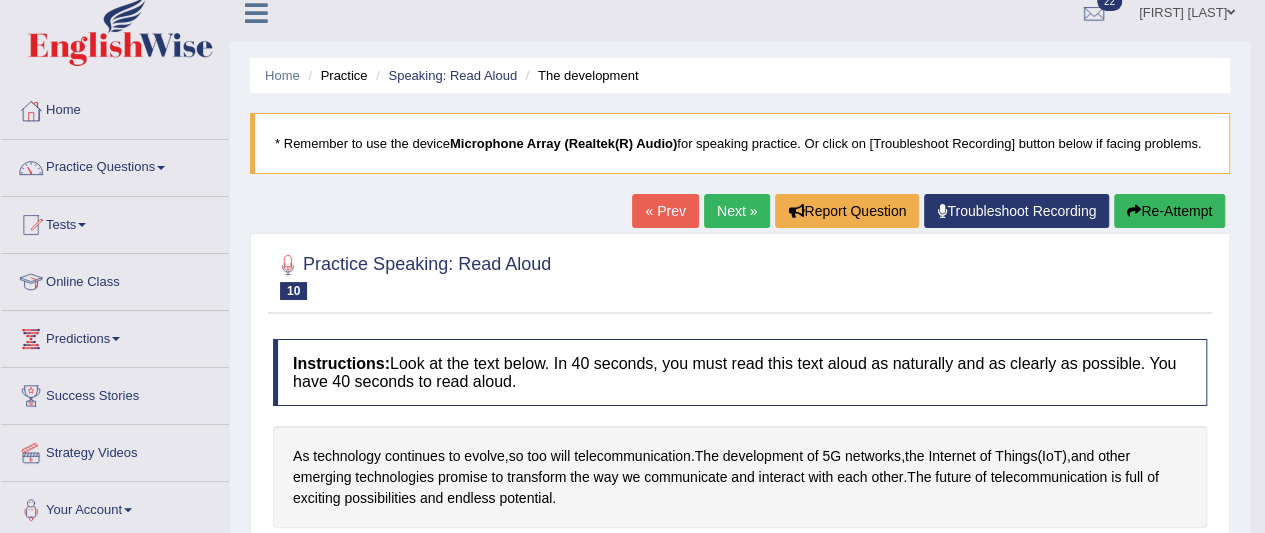 scroll, scrollTop: 0, scrollLeft: 0, axis: both 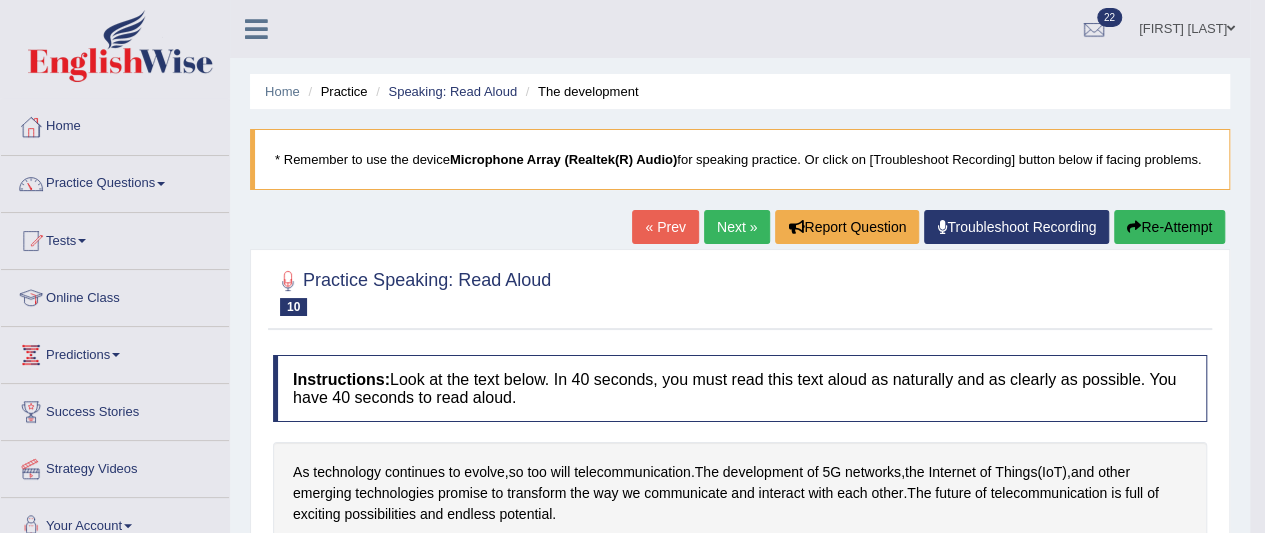 click on "Next »" at bounding box center [737, 227] 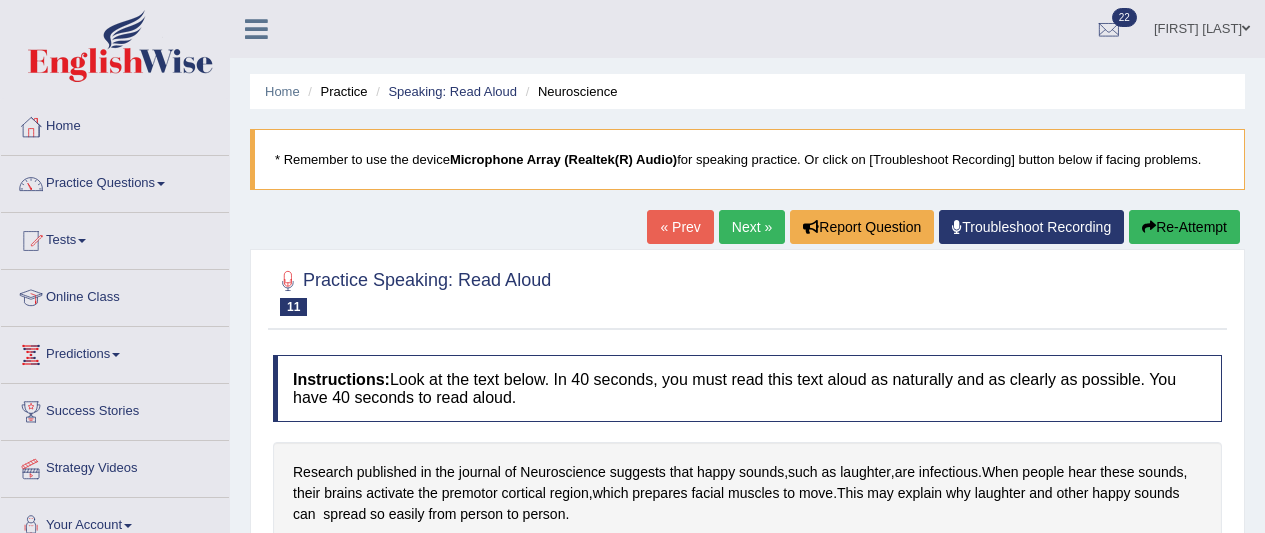 scroll, scrollTop: 100, scrollLeft: 0, axis: vertical 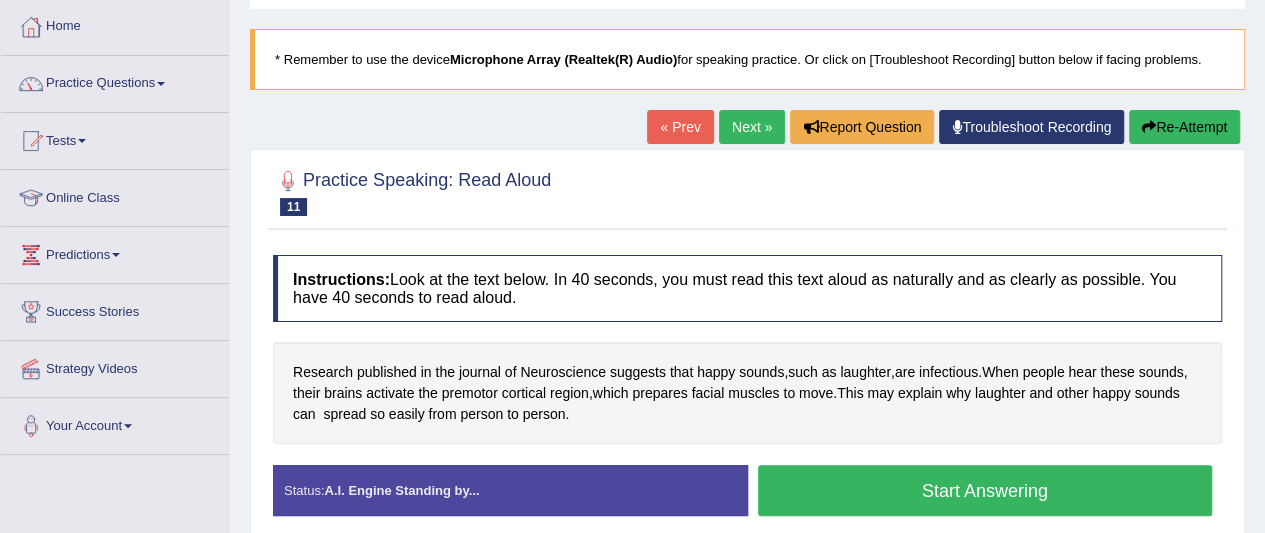 click on "Start Answering" at bounding box center [985, 490] 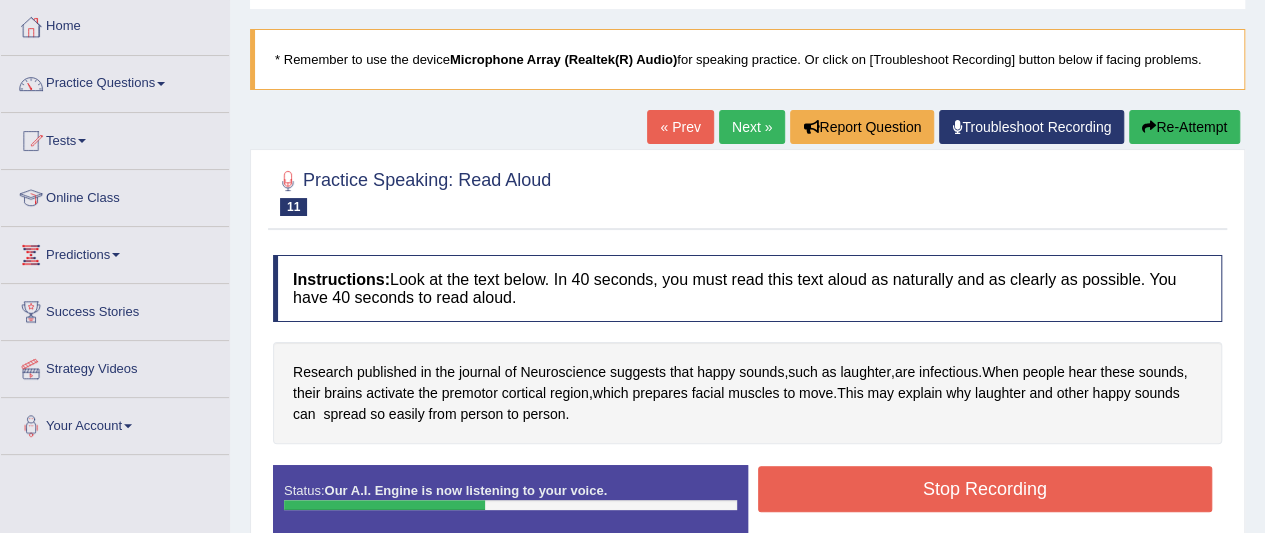 click on "Stop Recording" at bounding box center [985, 489] 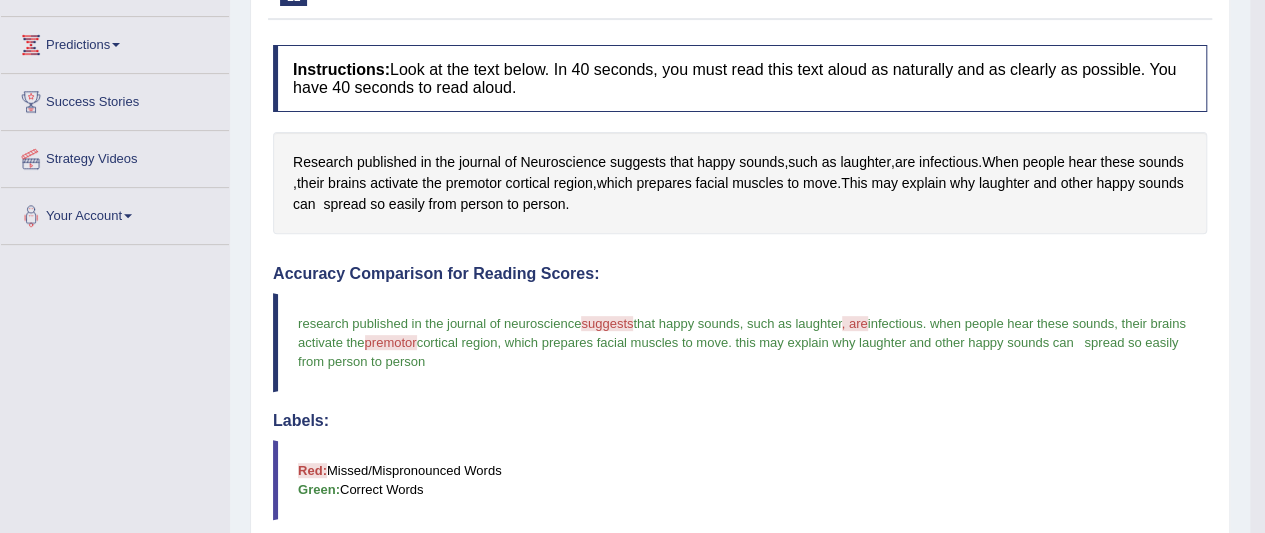 scroll, scrollTop: 200, scrollLeft: 0, axis: vertical 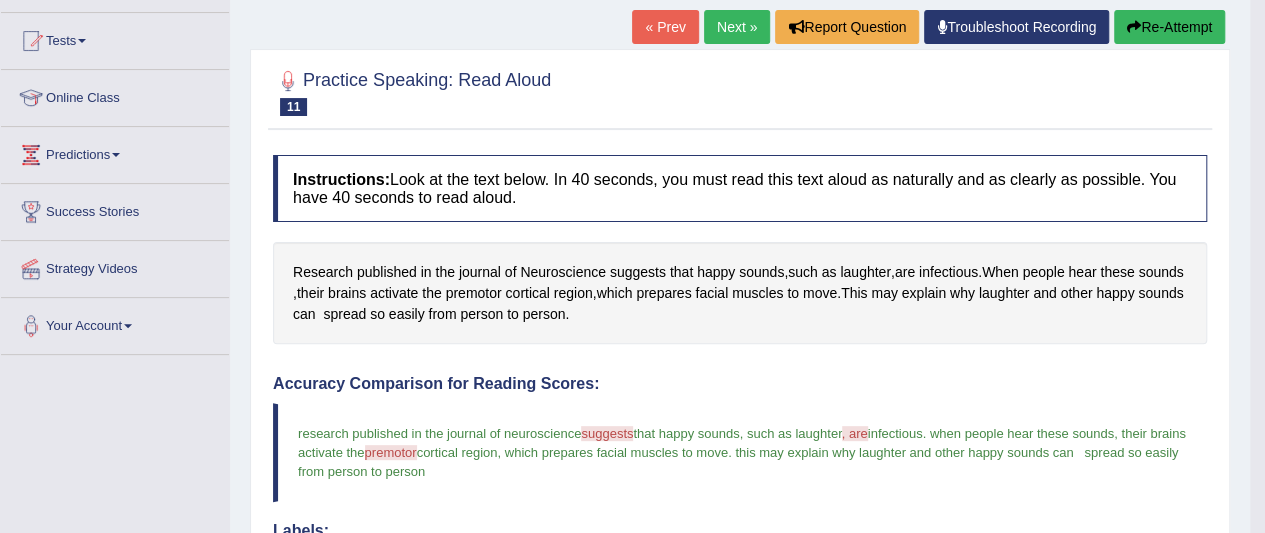 click on "Next »" at bounding box center (737, 27) 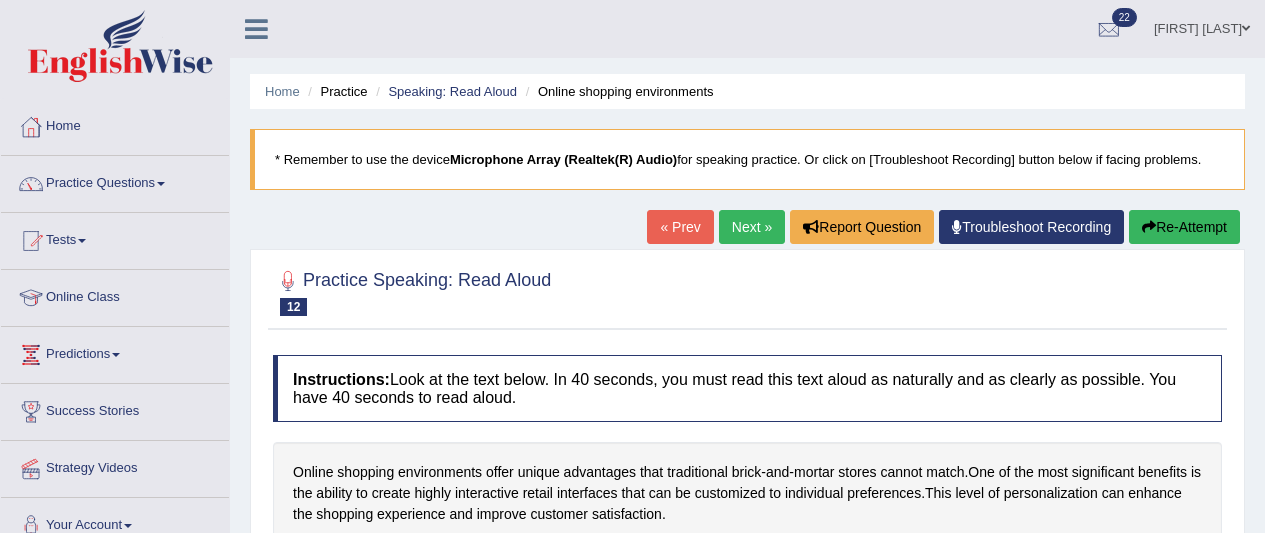 scroll, scrollTop: 0, scrollLeft: 0, axis: both 